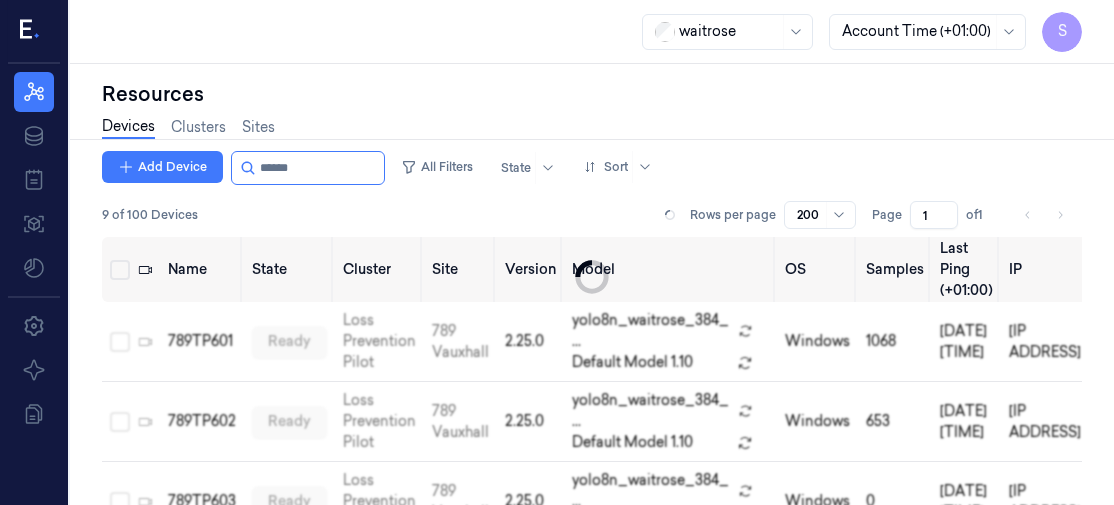 scroll, scrollTop: 0, scrollLeft: 0, axis: both 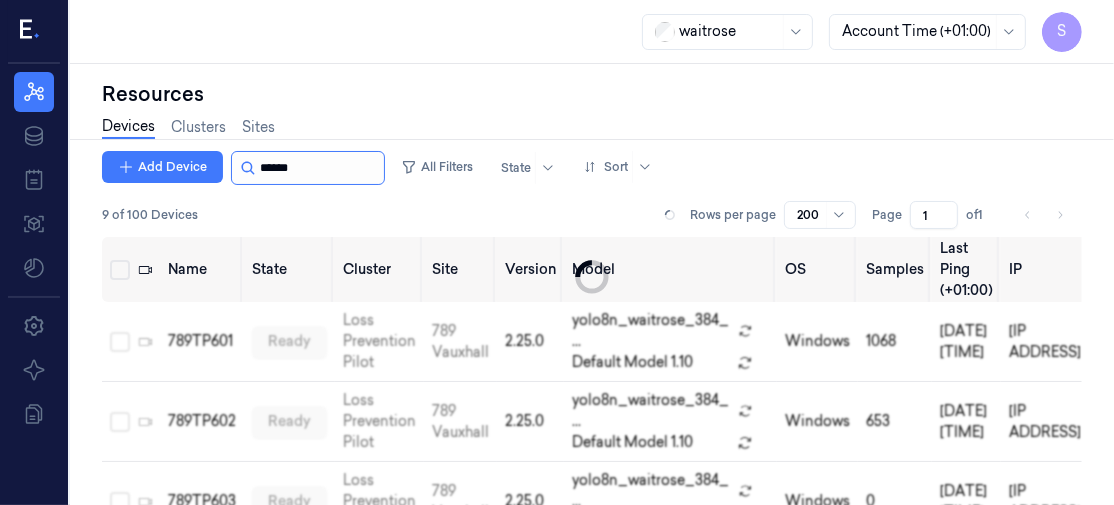 click at bounding box center [320, 168] 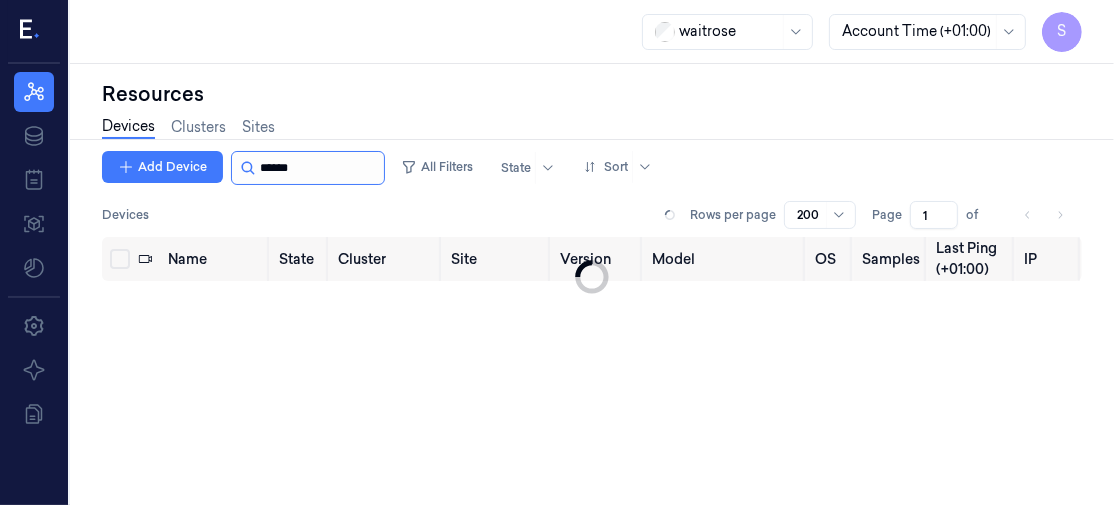 type on "******" 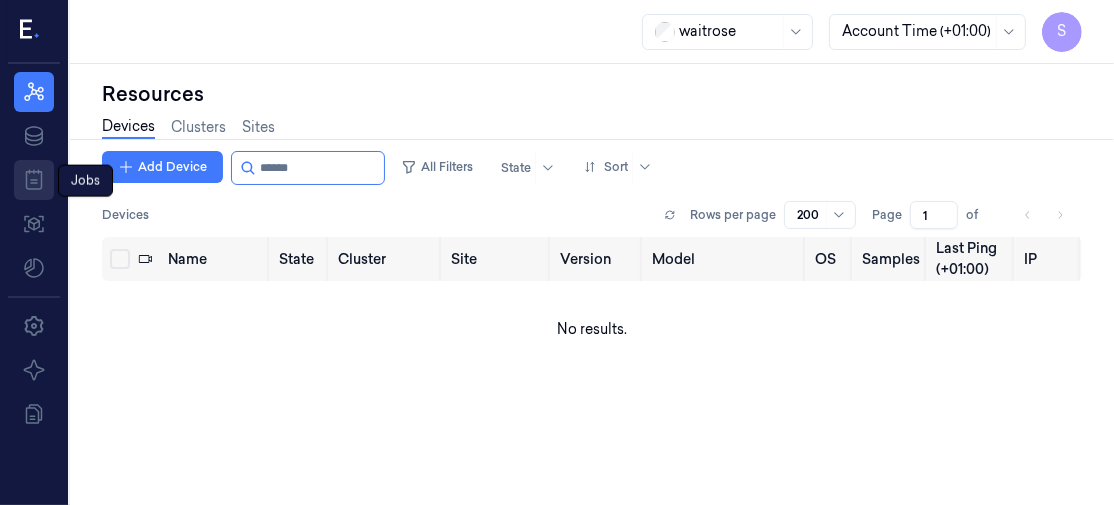 click 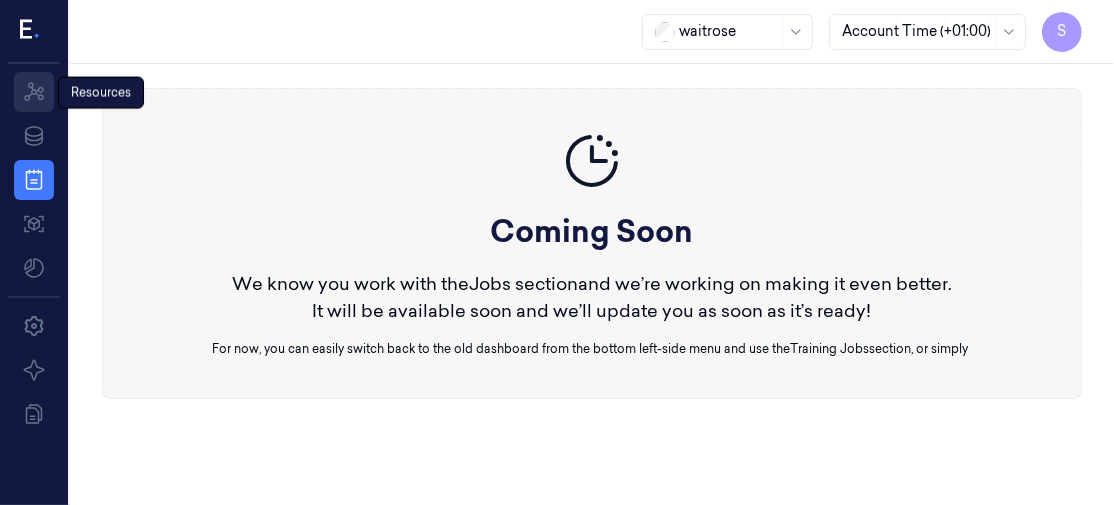 click 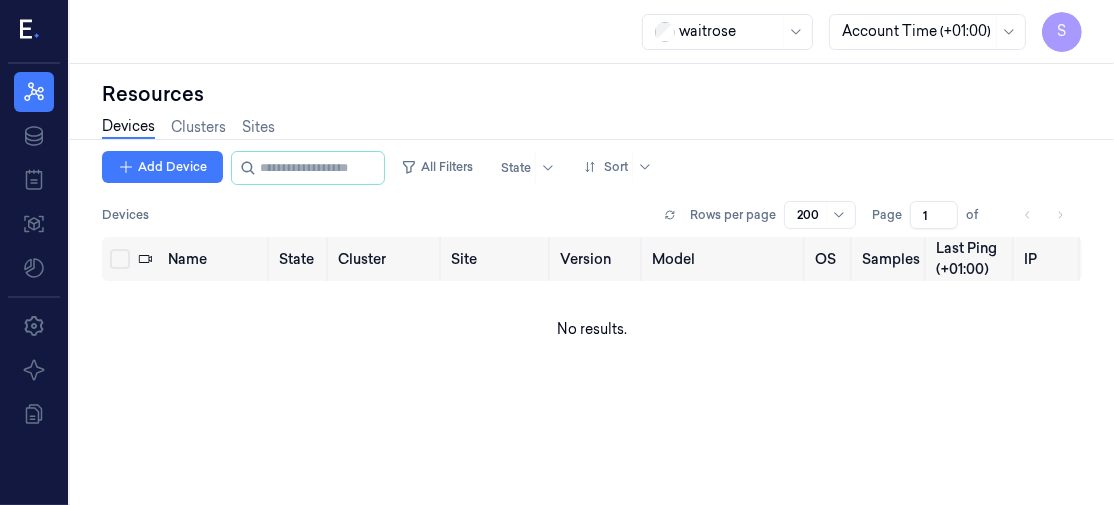 click on "Resources" at bounding box center [592, 94] 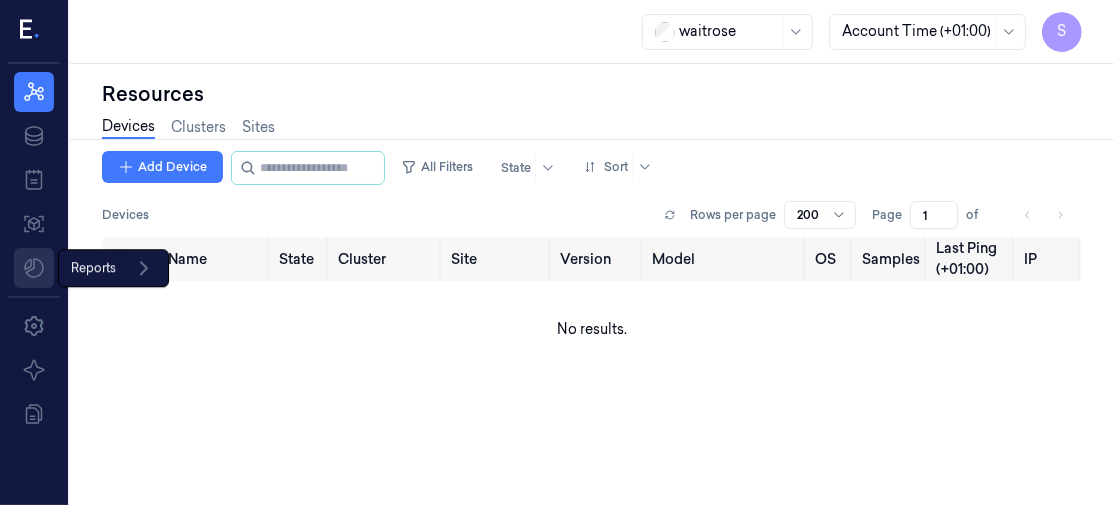 click on "S Resources Data Jobs Models Reports Reports Settings About Documentation waitrose Account Time (+01:00) S Resources Devices Clusters Sites Add Device All Filters State Sort Devices Rows per page 200 Page 1 of Name State Cluster Site Version Model OS Samples Last Ping (+01:00) [IP ADDRESS] No results." at bounding box center (557, 252) 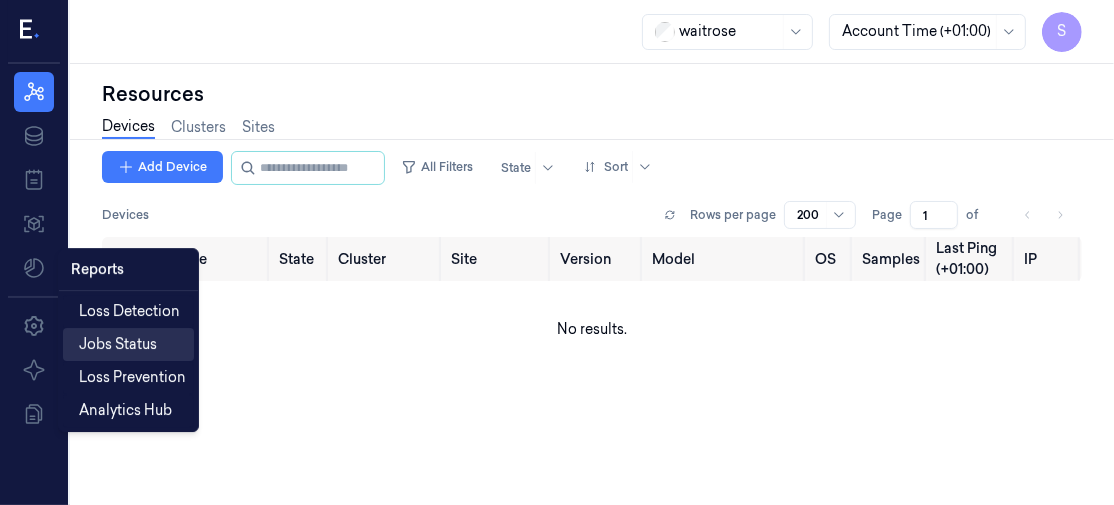 click on "Jobs Status" at bounding box center (118, 344) 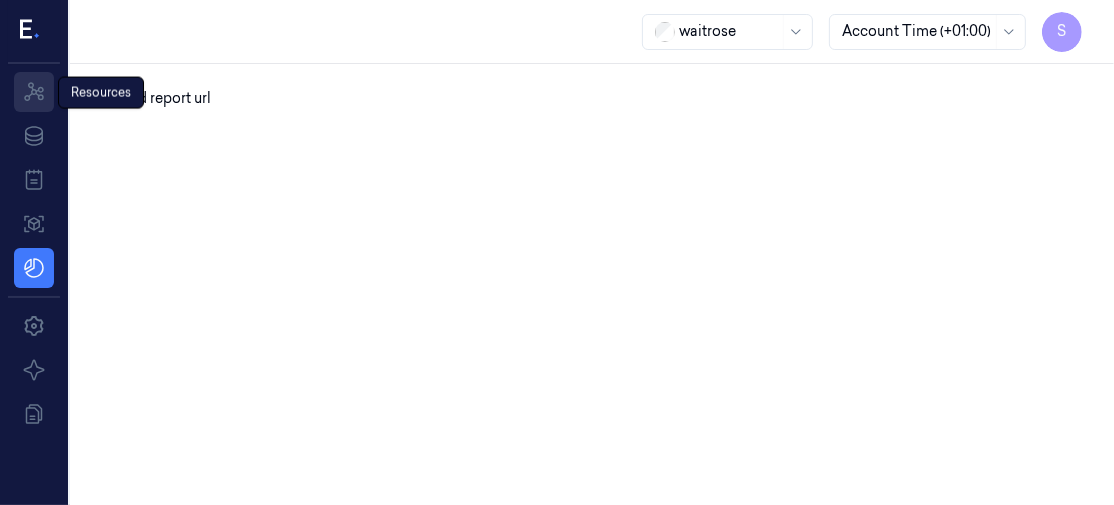 click 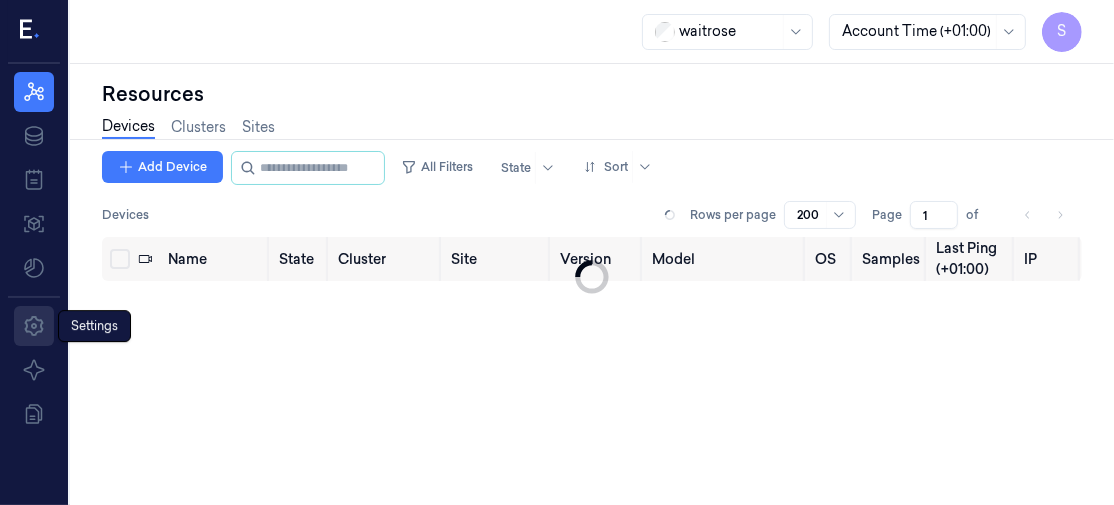click 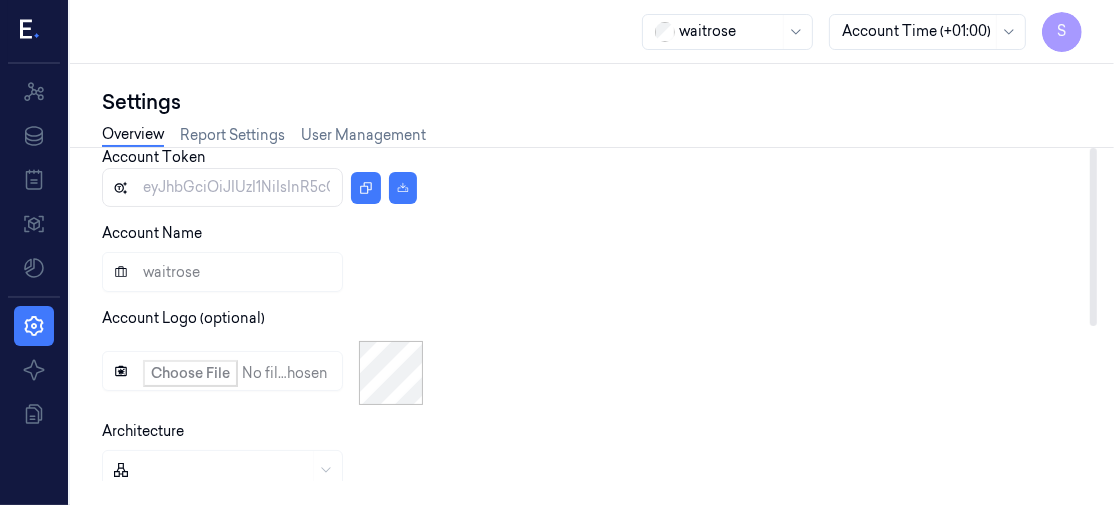 scroll, scrollTop: 0, scrollLeft: 0, axis: both 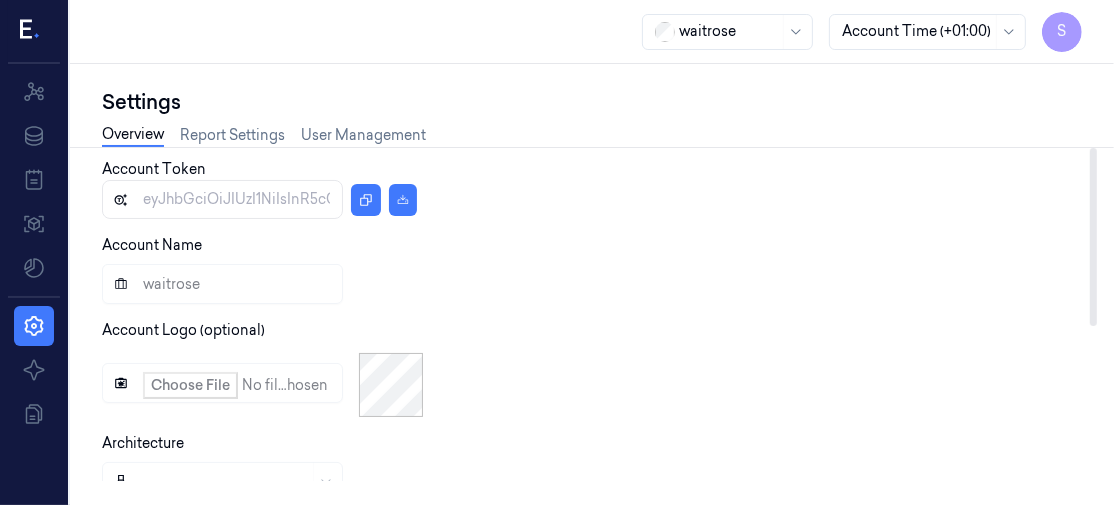drag, startPoint x: 1093, startPoint y: 293, endPoint x: 1099, endPoint y: 206, distance: 87.20665 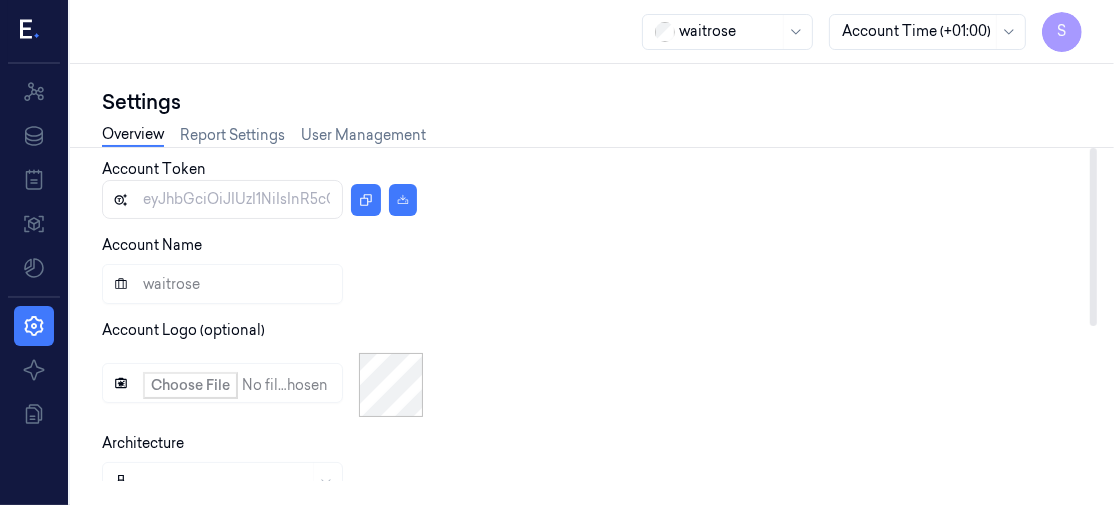 click at bounding box center [1093, 237] 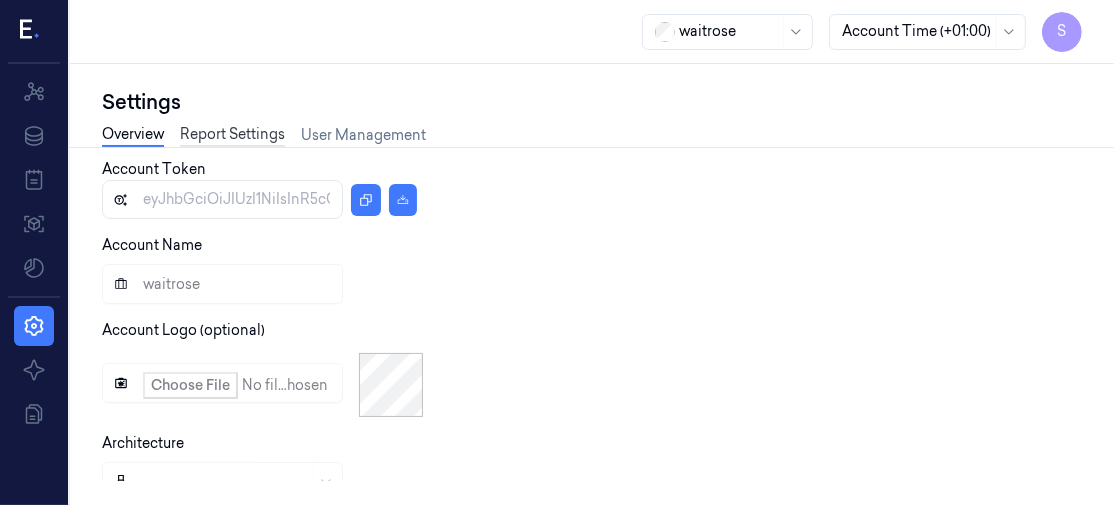 click on "Report Settings" at bounding box center [232, 135] 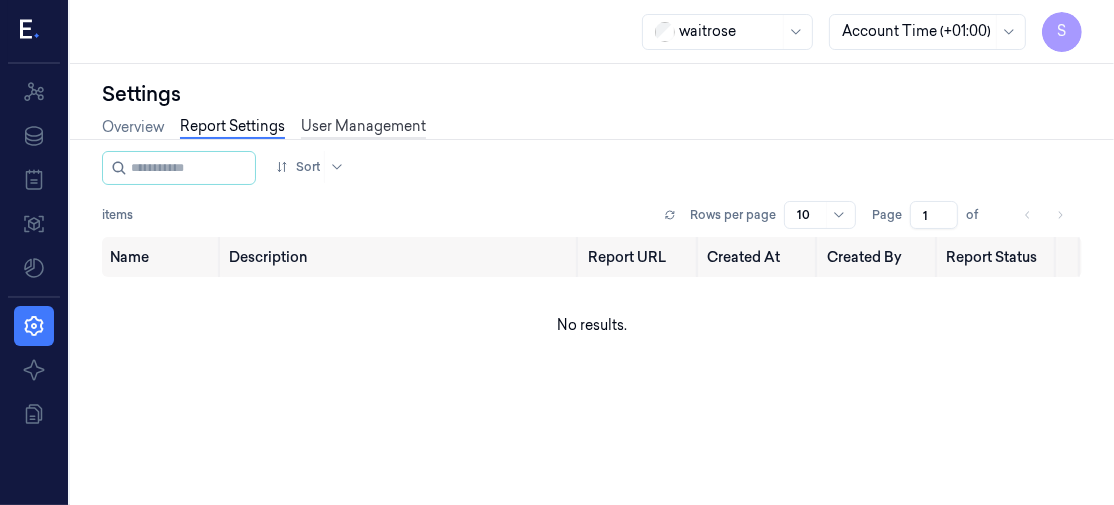 click on "User Management" at bounding box center [363, 127] 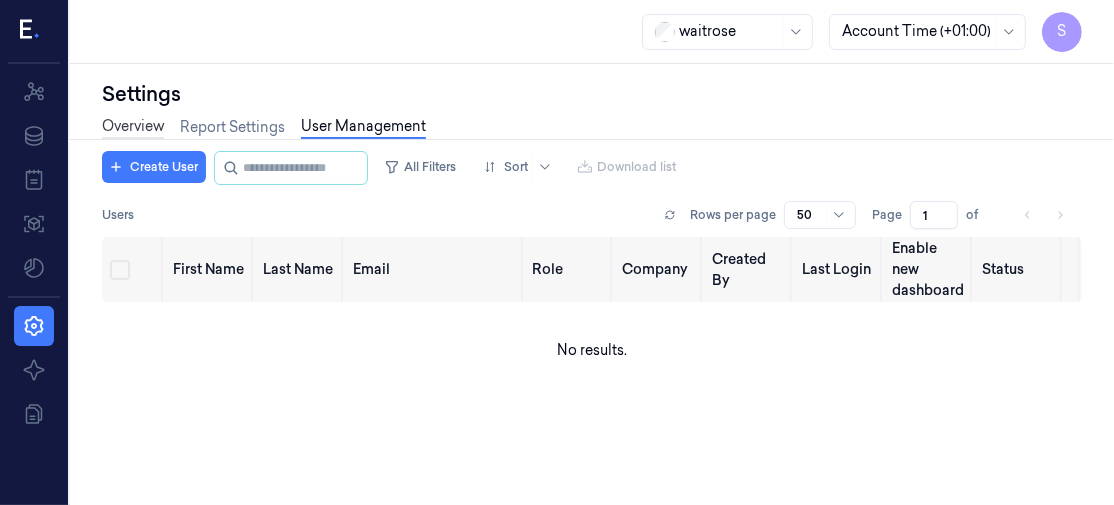 click on "Overview" at bounding box center (133, 127) 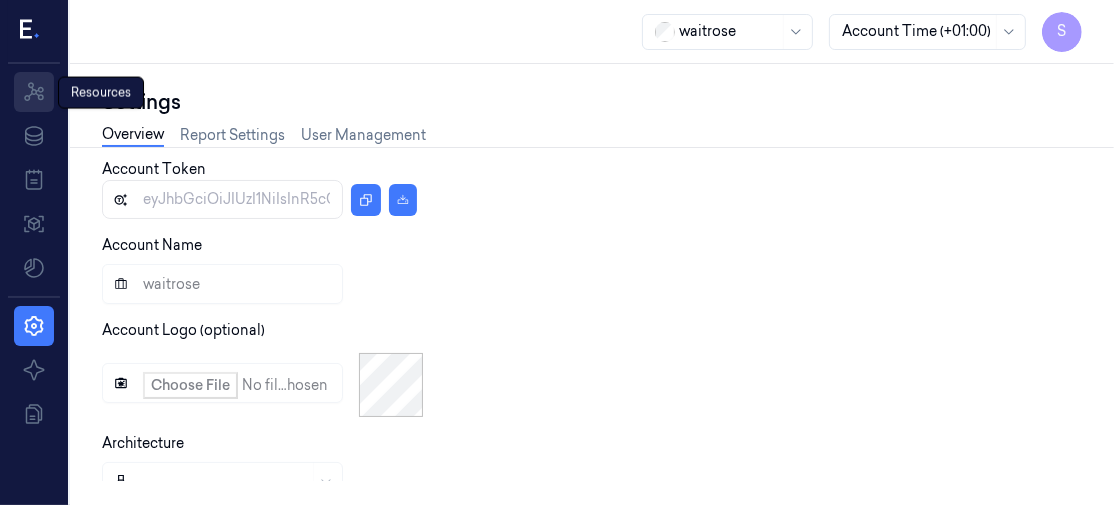 click 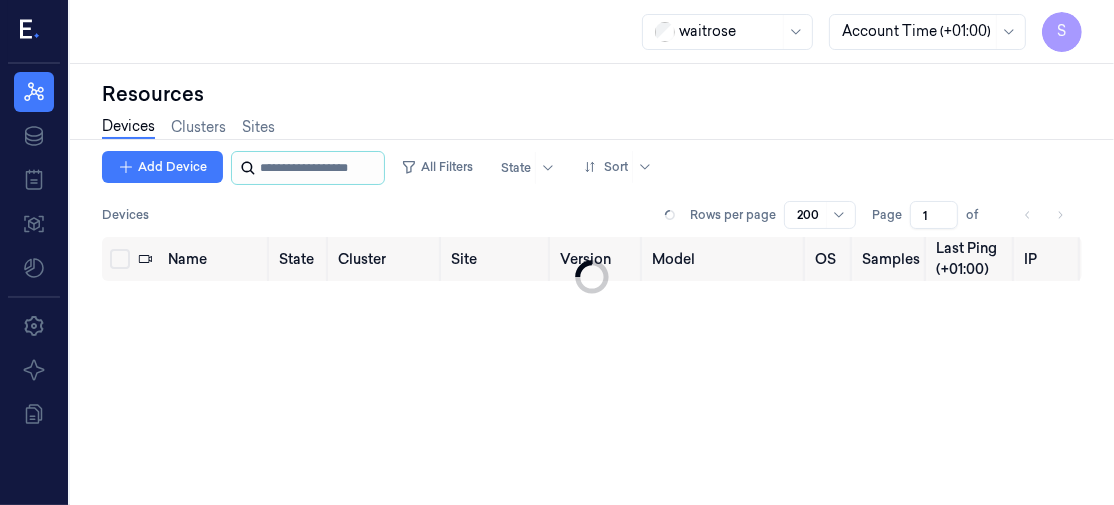 click at bounding box center (320, 168) 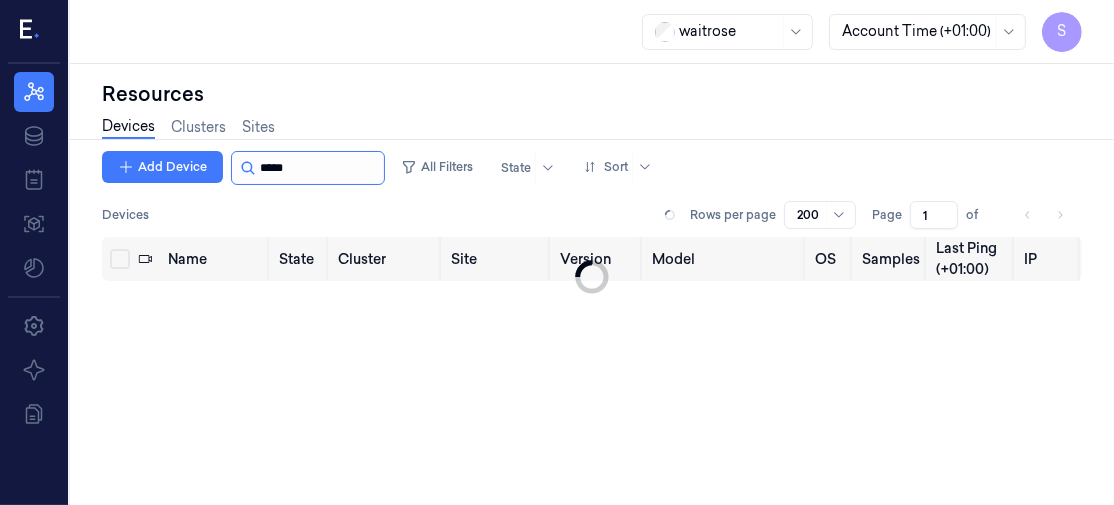 type on "*****" 